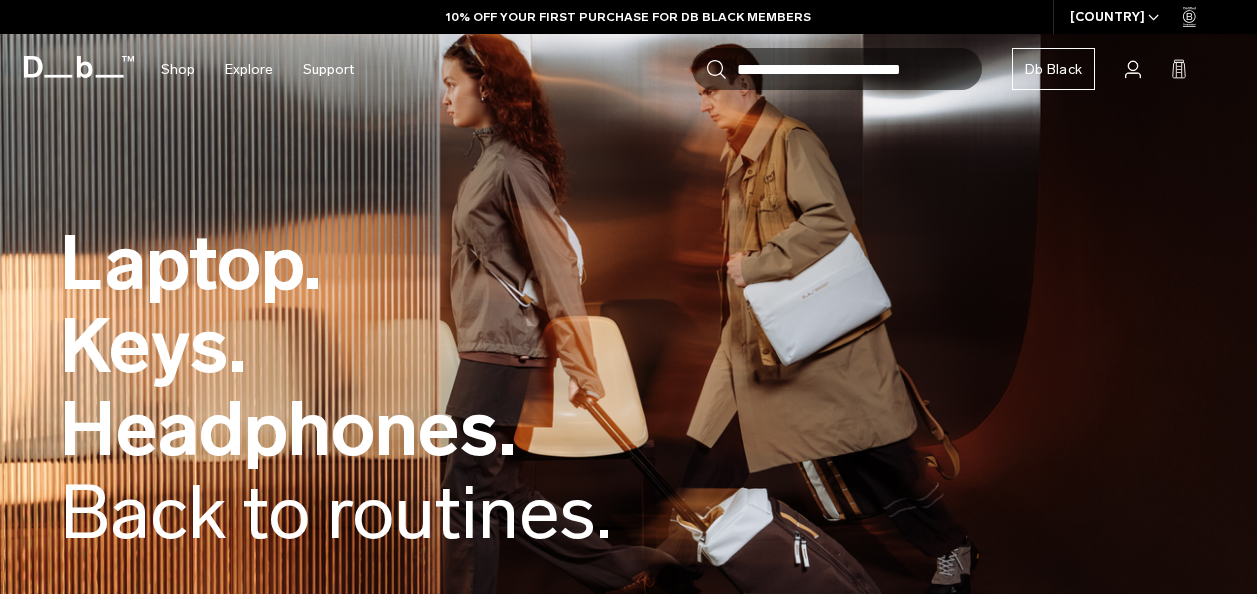 scroll, scrollTop: 0, scrollLeft: 0, axis: both 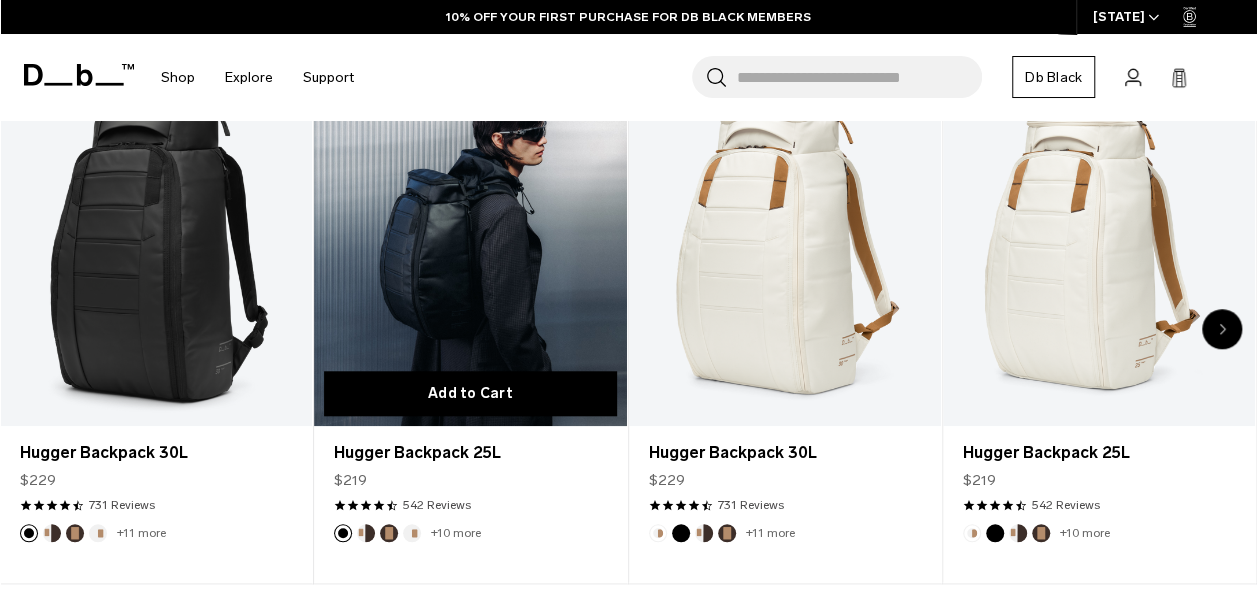 click on "Add to Cart" at bounding box center (470, 393) 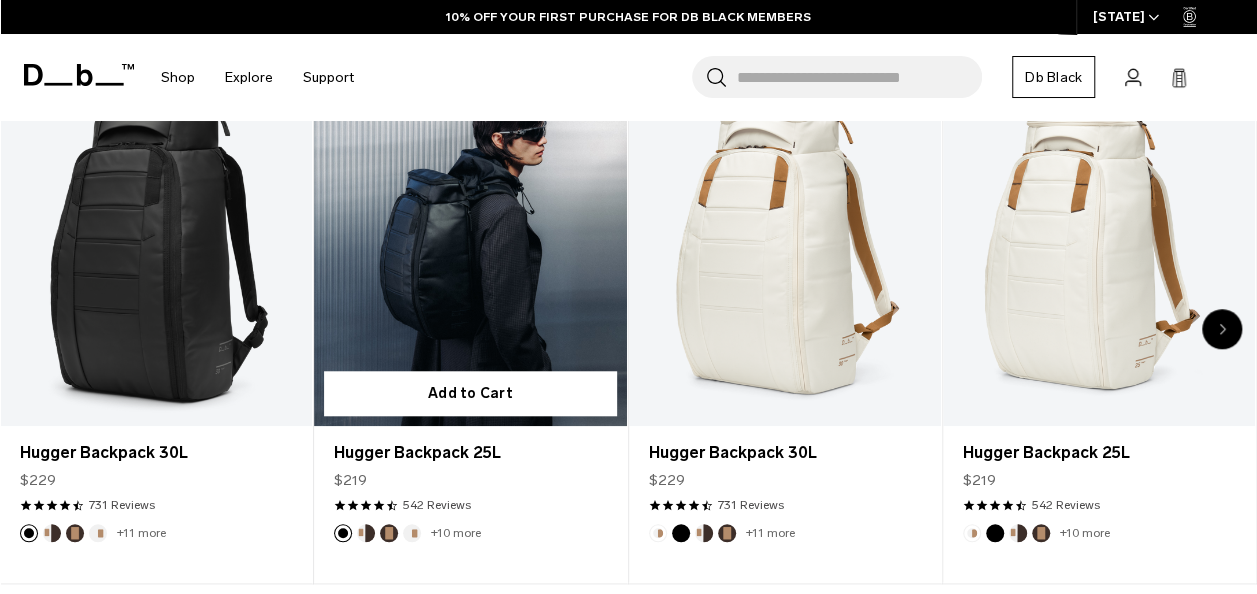 click at bounding box center [470, 252] 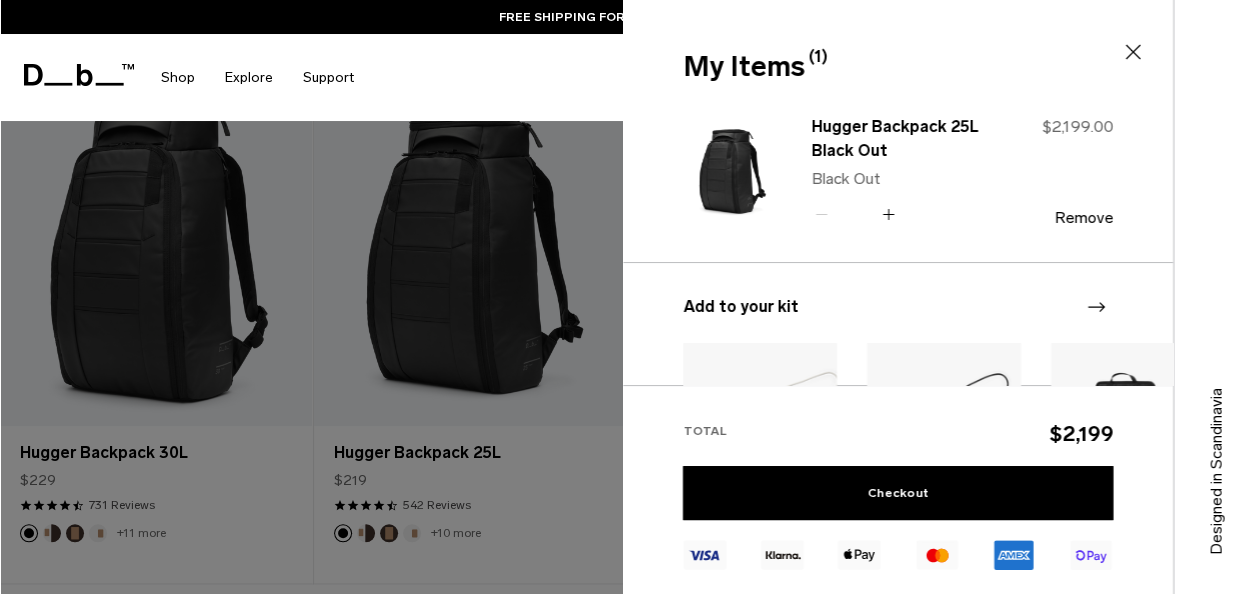 click 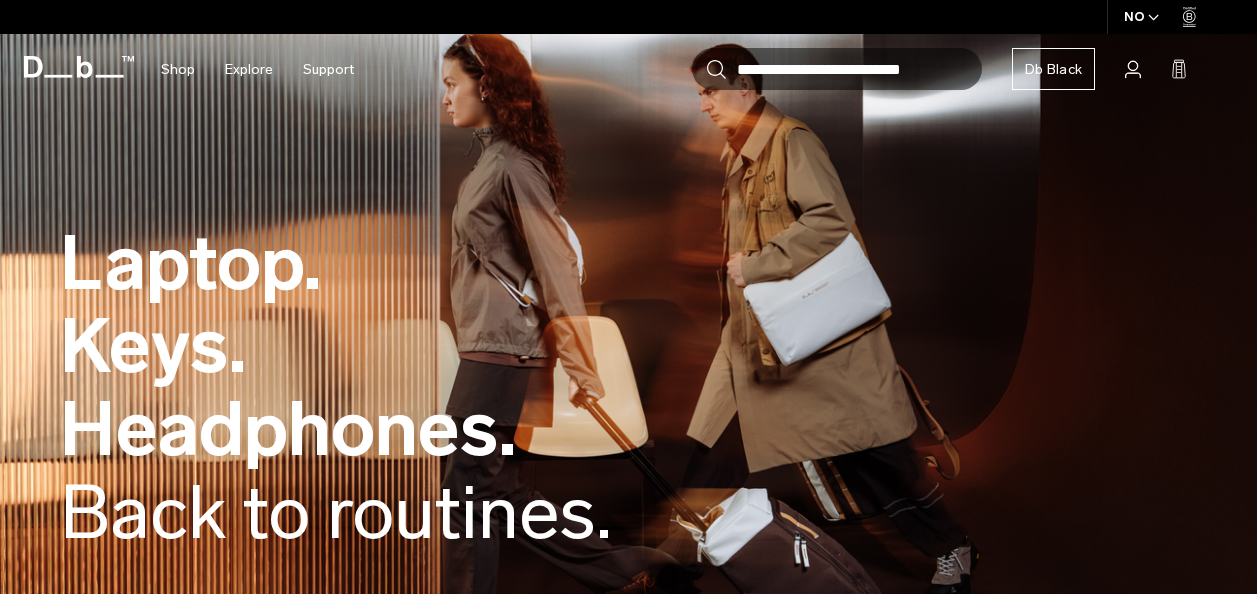 scroll, scrollTop: 0, scrollLeft: 0, axis: both 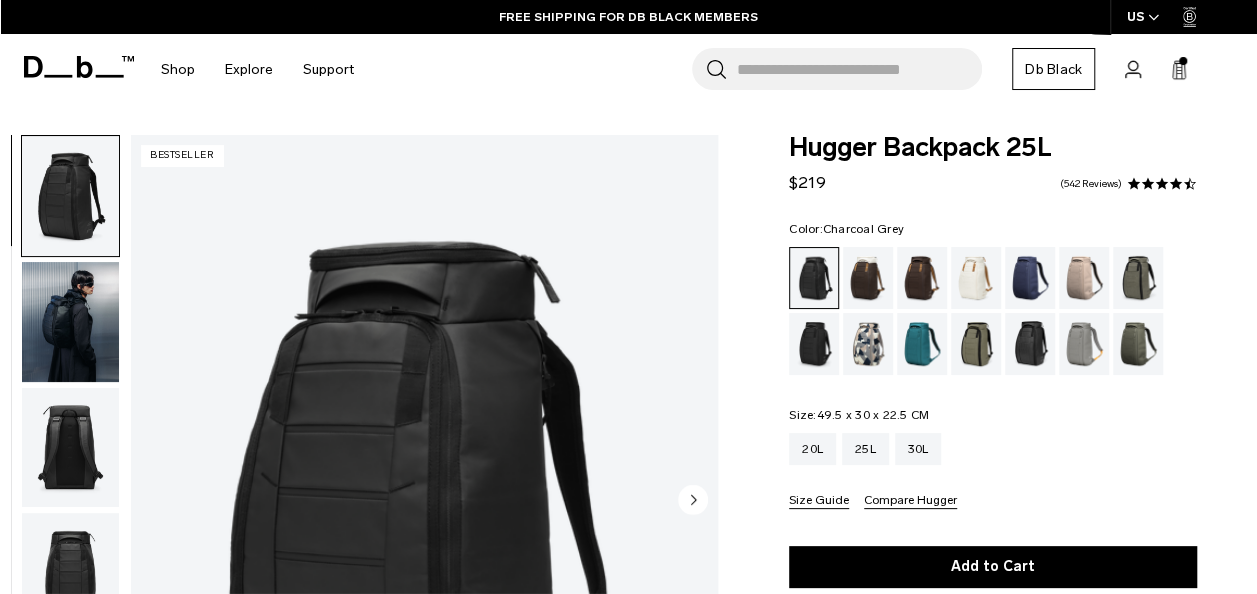 click at bounding box center (814, 344) 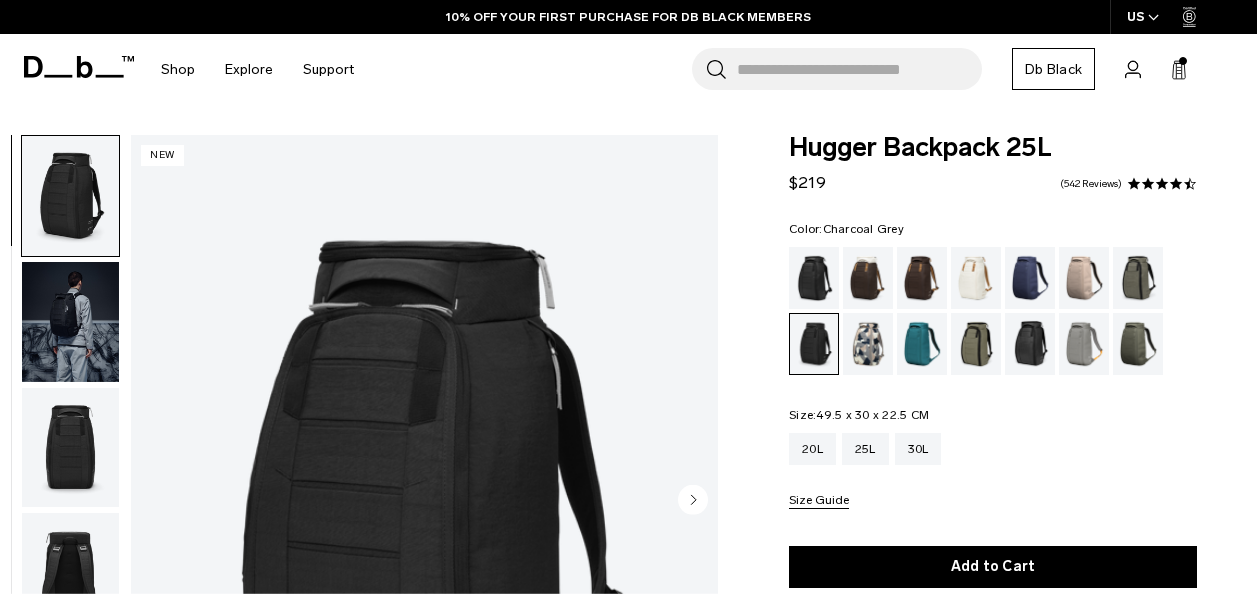 scroll, scrollTop: 0, scrollLeft: 0, axis: both 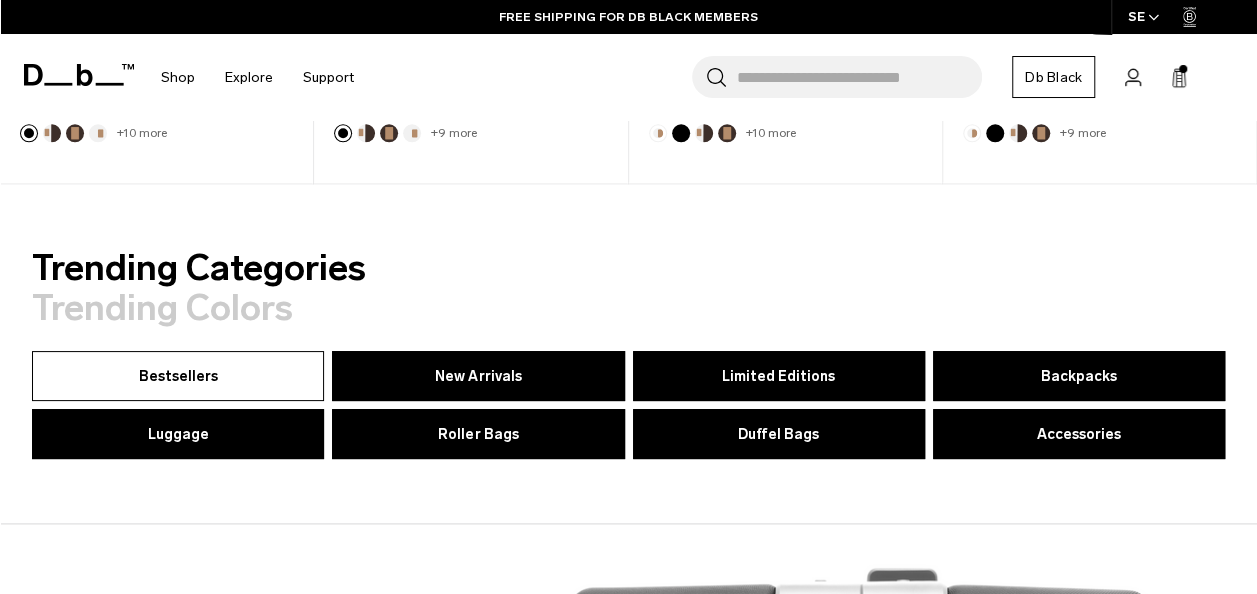 click on "Bestsellers" at bounding box center (178, 376) 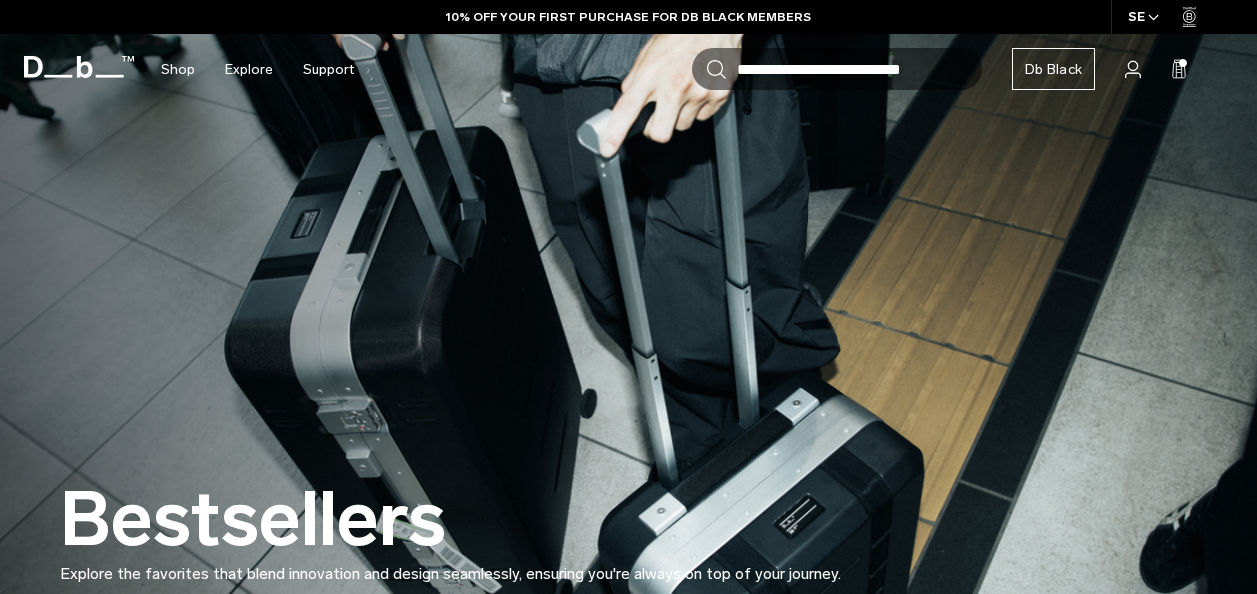 scroll, scrollTop: 700, scrollLeft: 0, axis: vertical 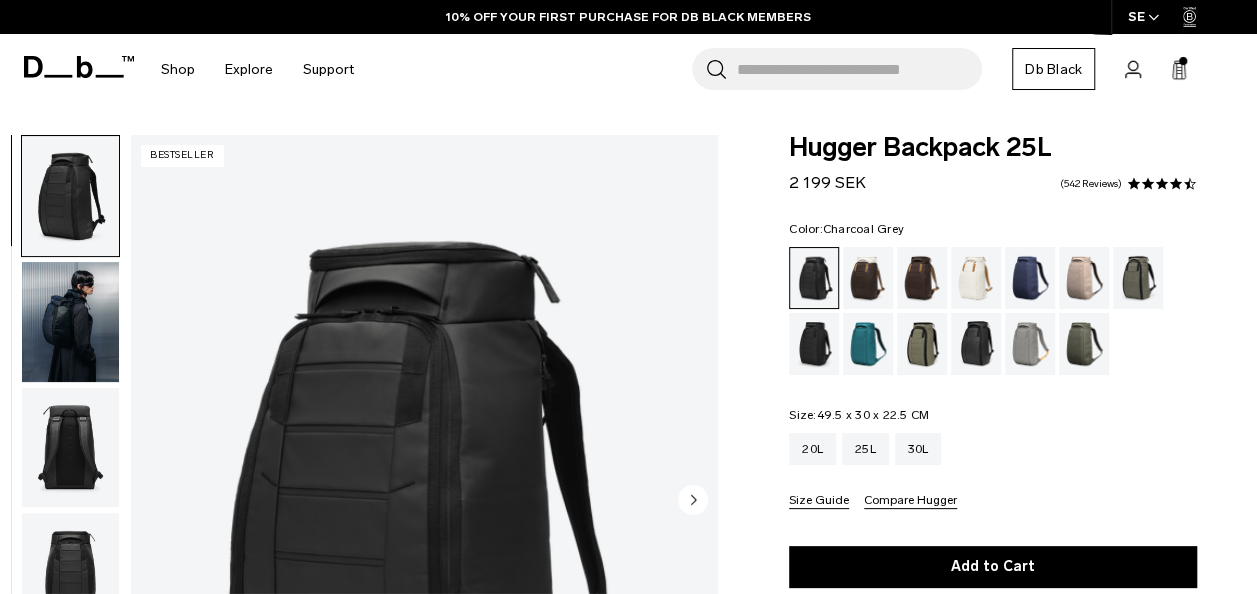 click at bounding box center (814, 344) 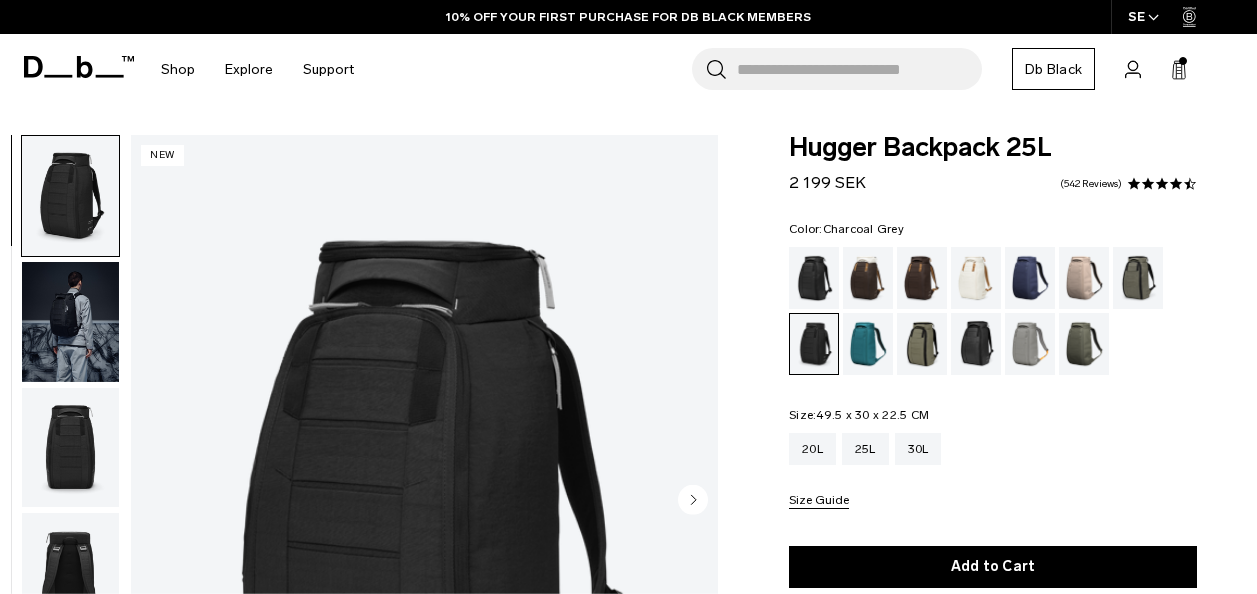 scroll, scrollTop: 300, scrollLeft: 0, axis: vertical 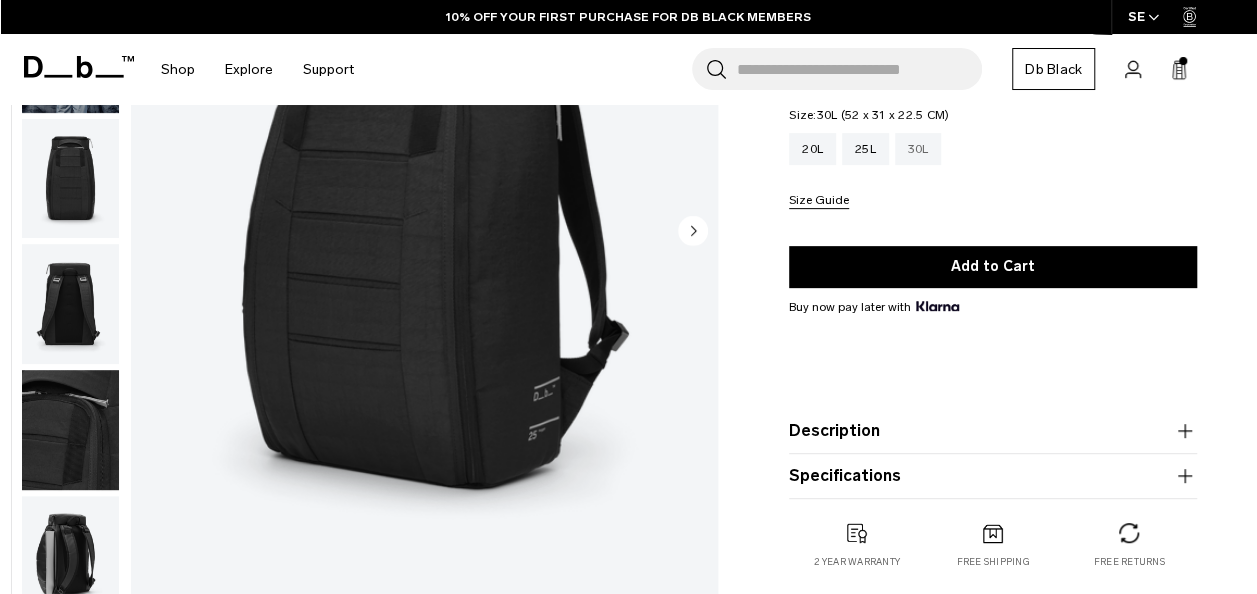 click on "30L" at bounding box center (918, 149) 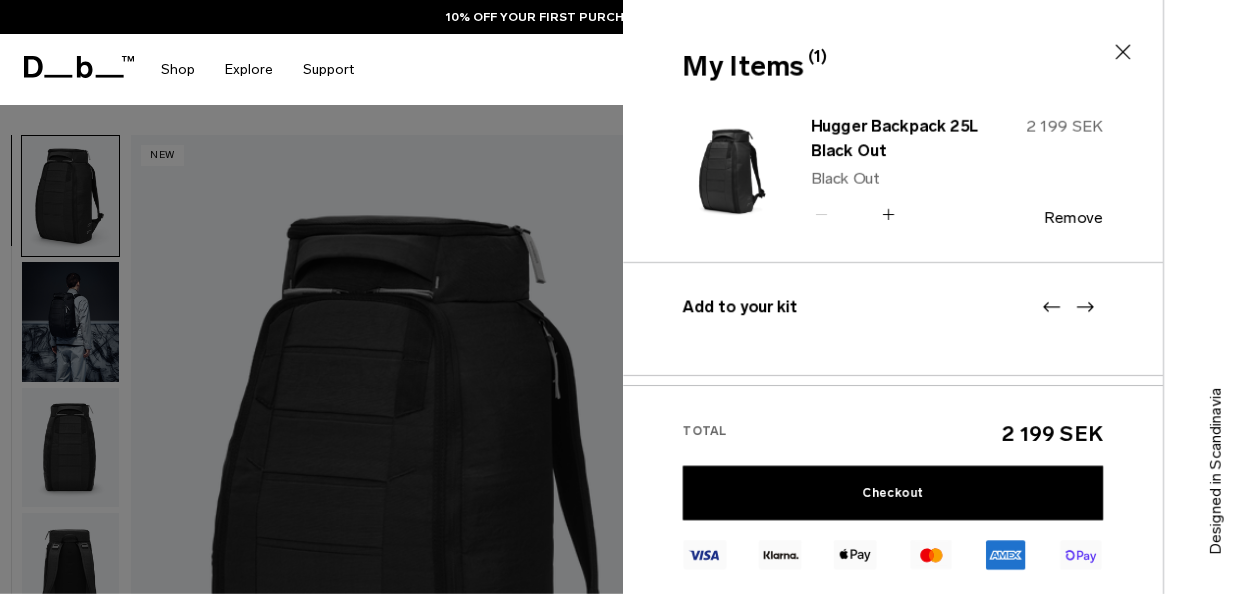 scroll, scrollTop: 0, scrollLeft: 0, axis: both 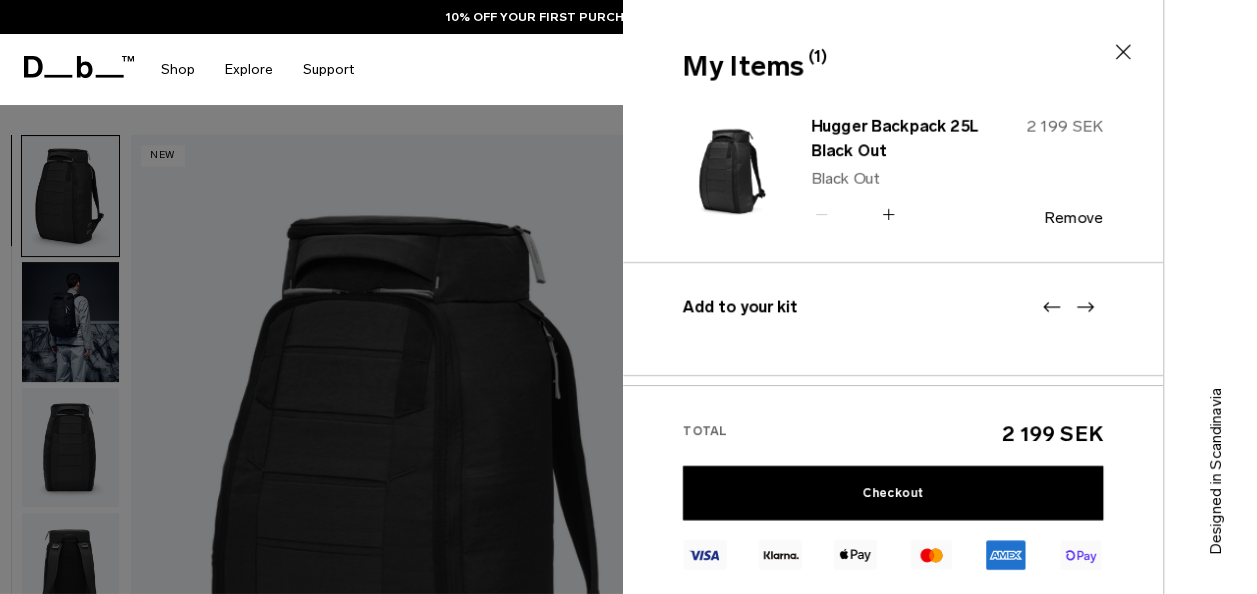 click 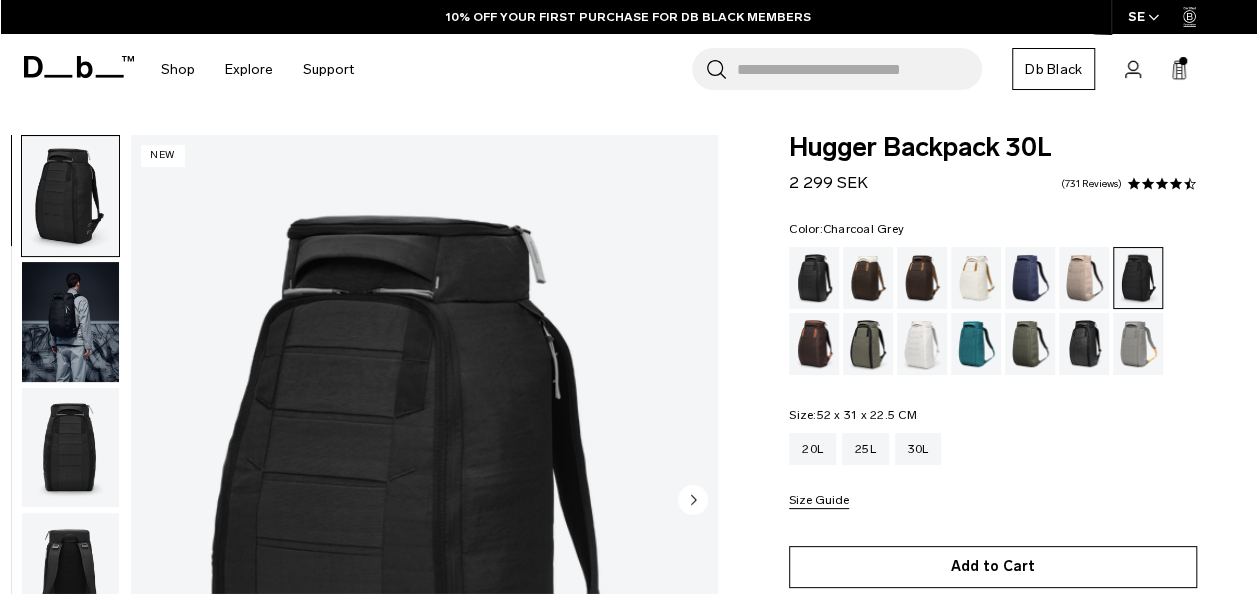 click on "Add to Cart" at bounding box center [993, 567] 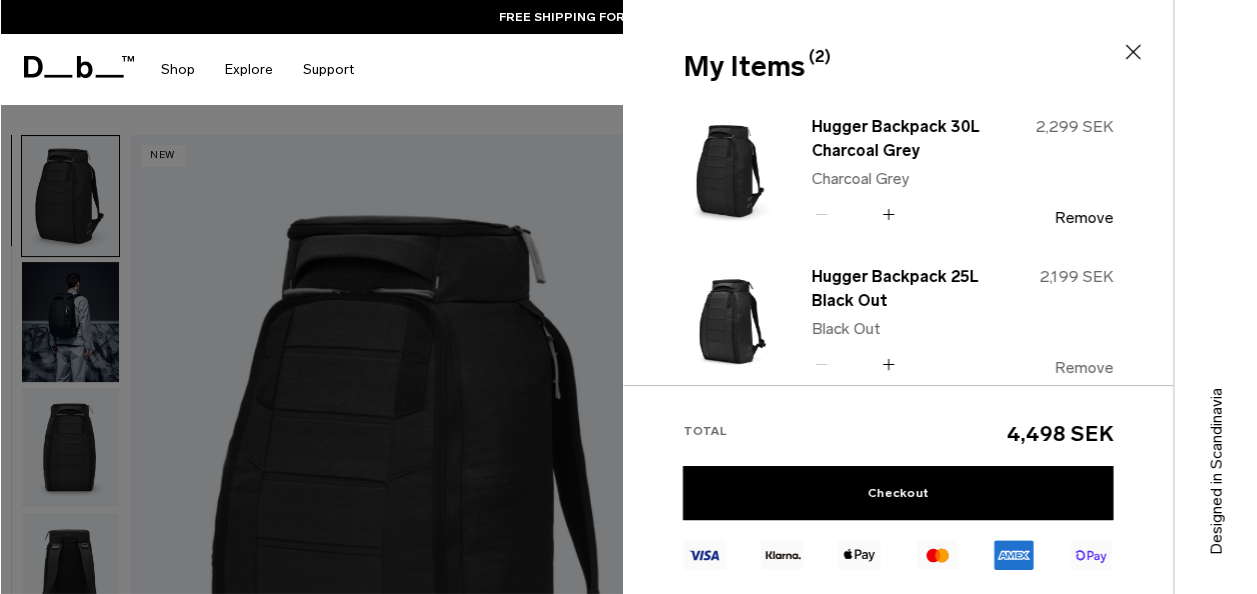 click on "Remove" at bounding box center (1083, 368) 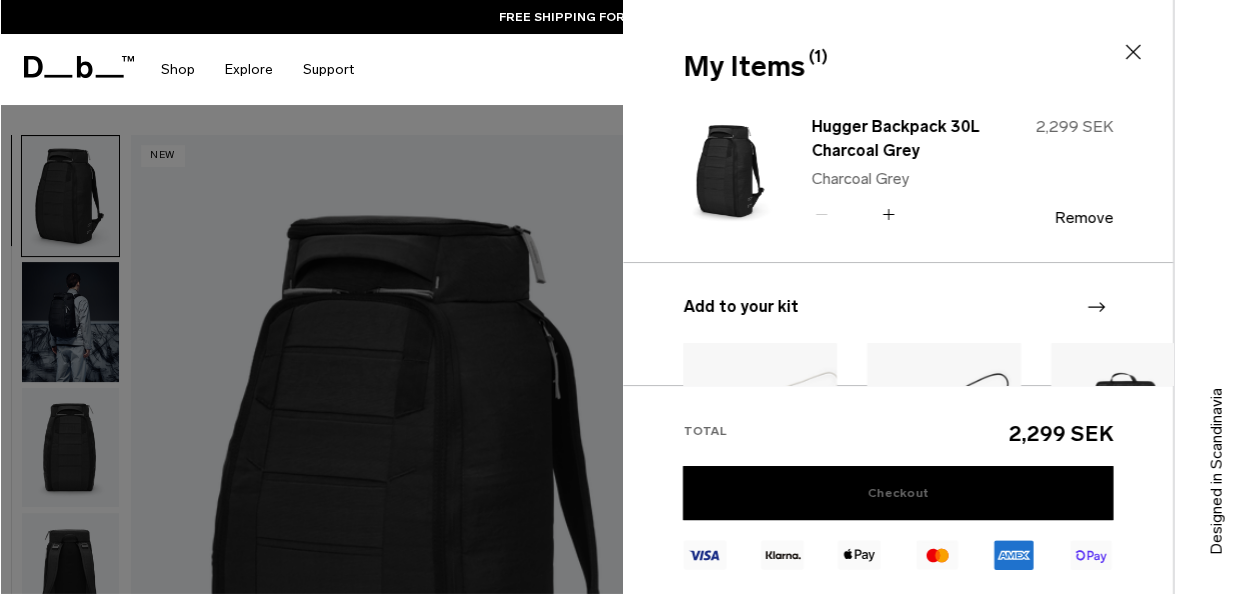 click on "Checkout" at bounding box center [898, 493] 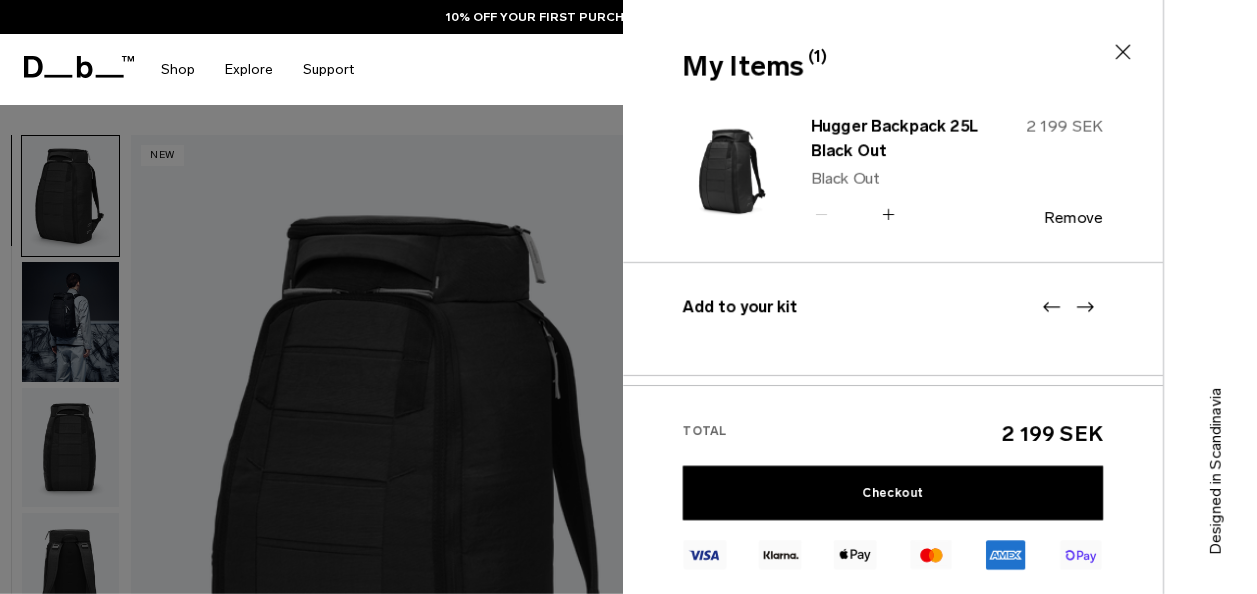 scroll, scrollTop: 0, scrollLeft: 0, axis: both 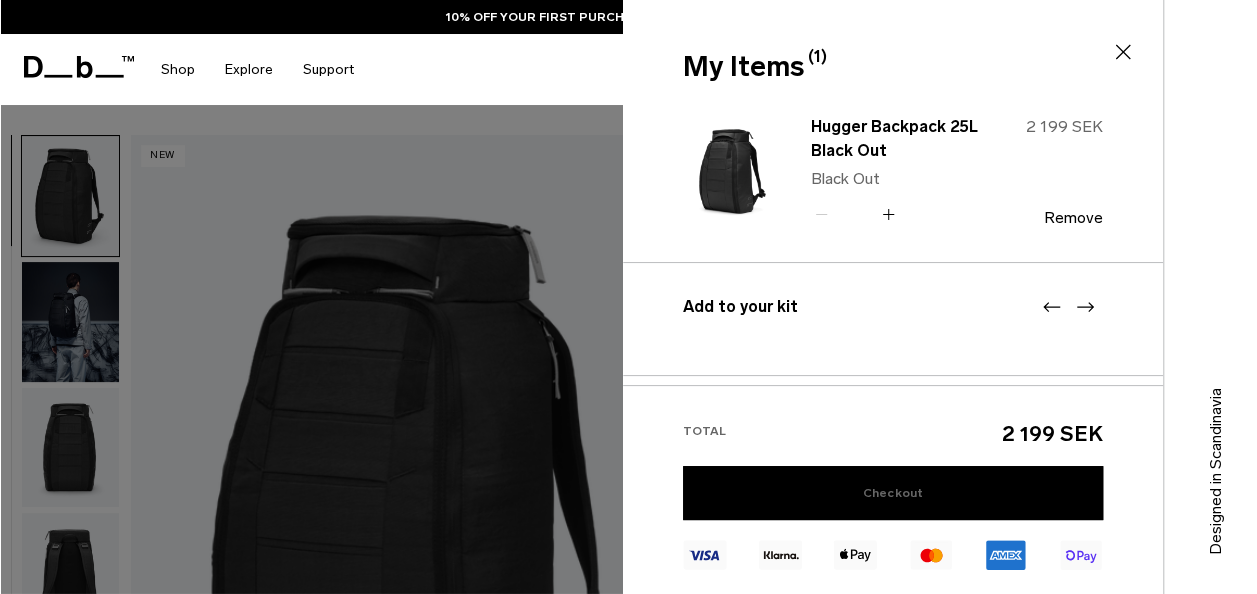 click on "Checkout" at bounding box center (893, 493) 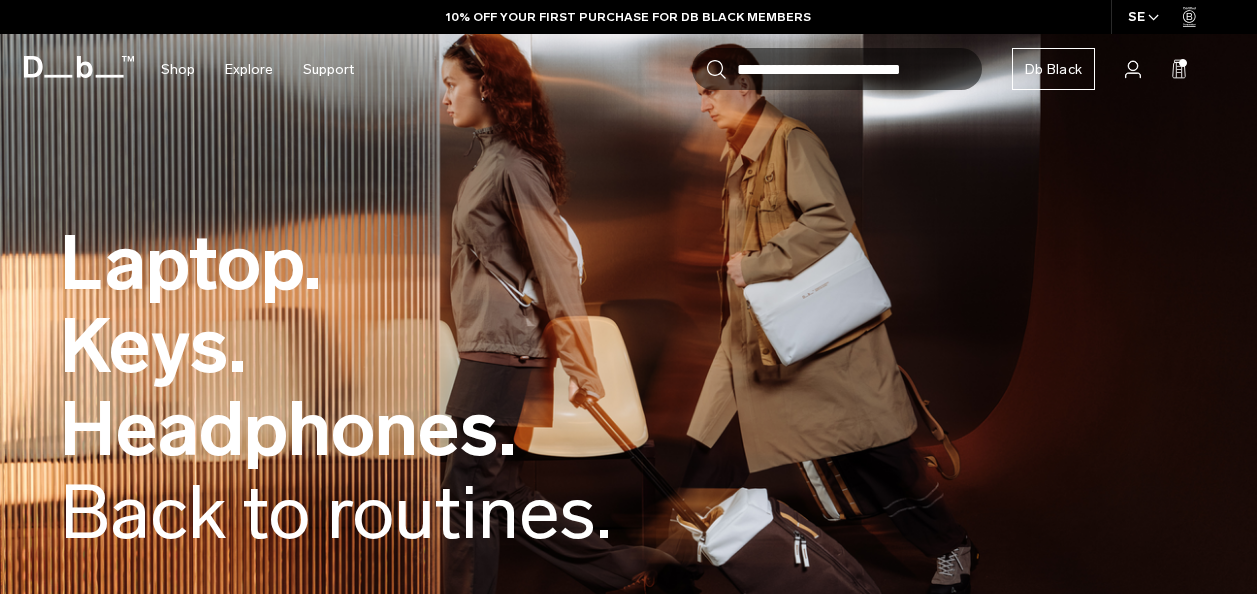 scroll, scrollTop: 0, scrollLeft: 0, axis: both 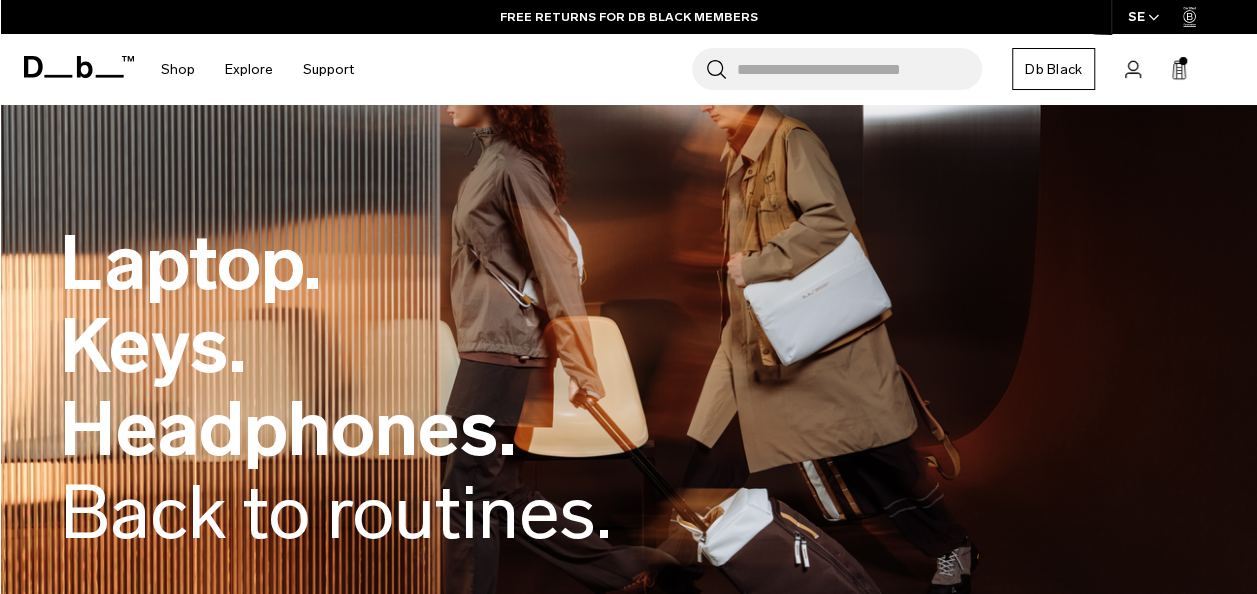 click 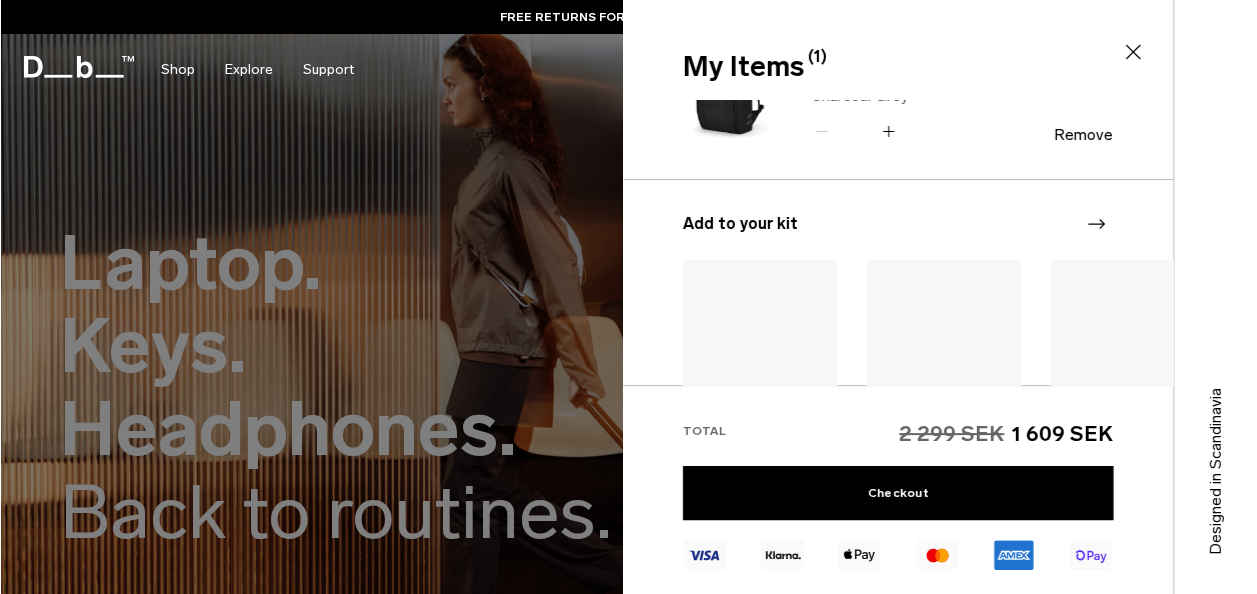scroll, scrollTop: 200, scrollLeft: 0, axis: vertical 